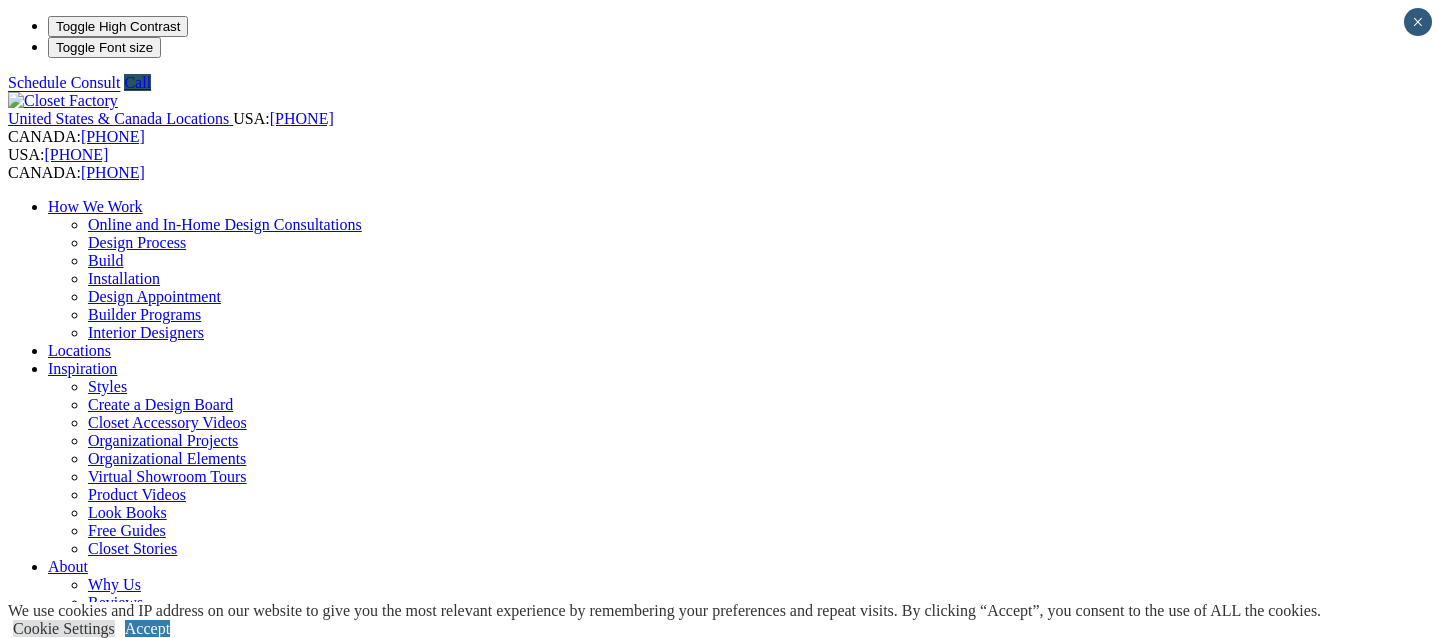 scroll, scrollTop: 0, scrollLeft: 0, axis: both 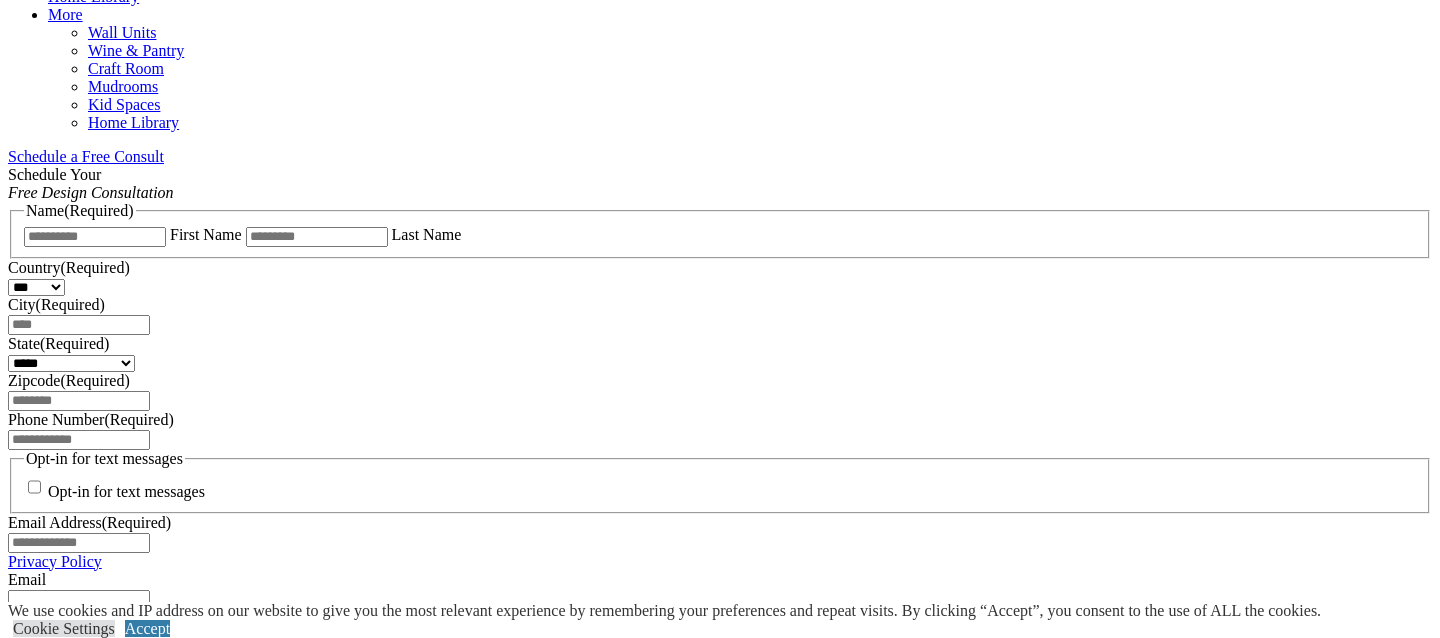 click on "Man Cave" at bounding box center (81, 2007) 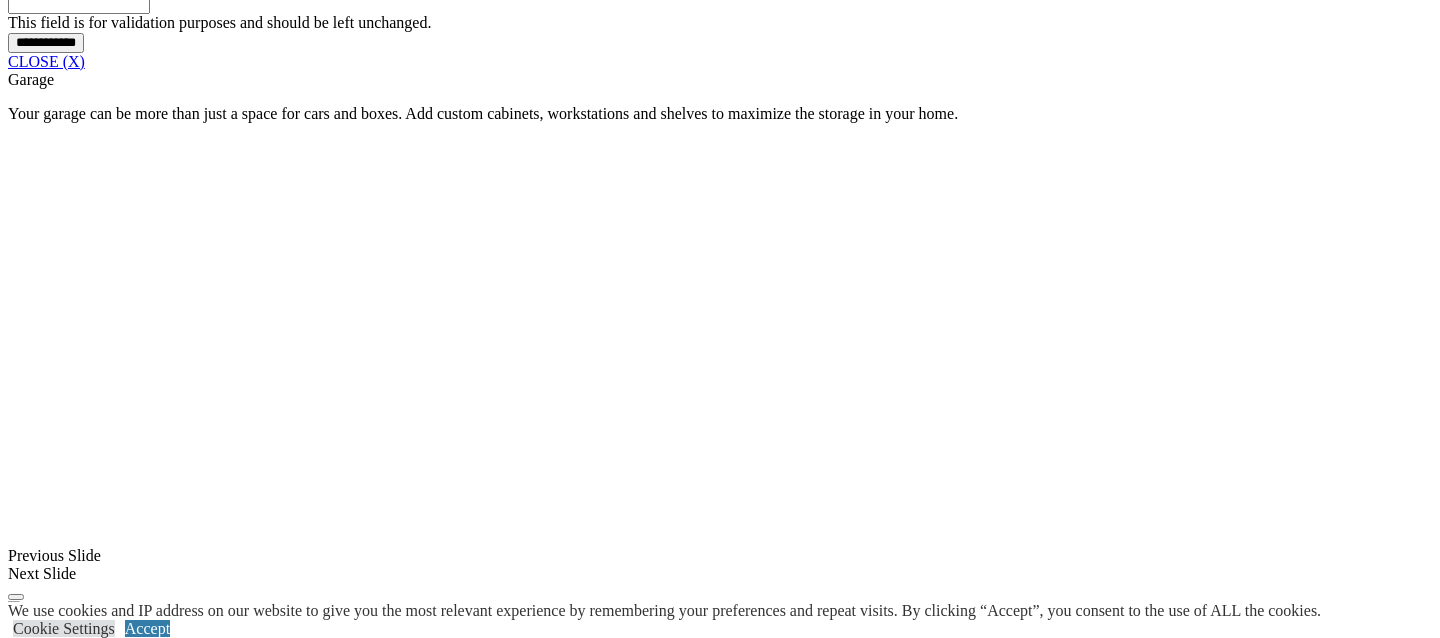 scroll, scrollTop: 1449, scrollLeft: 0, axis: vertical 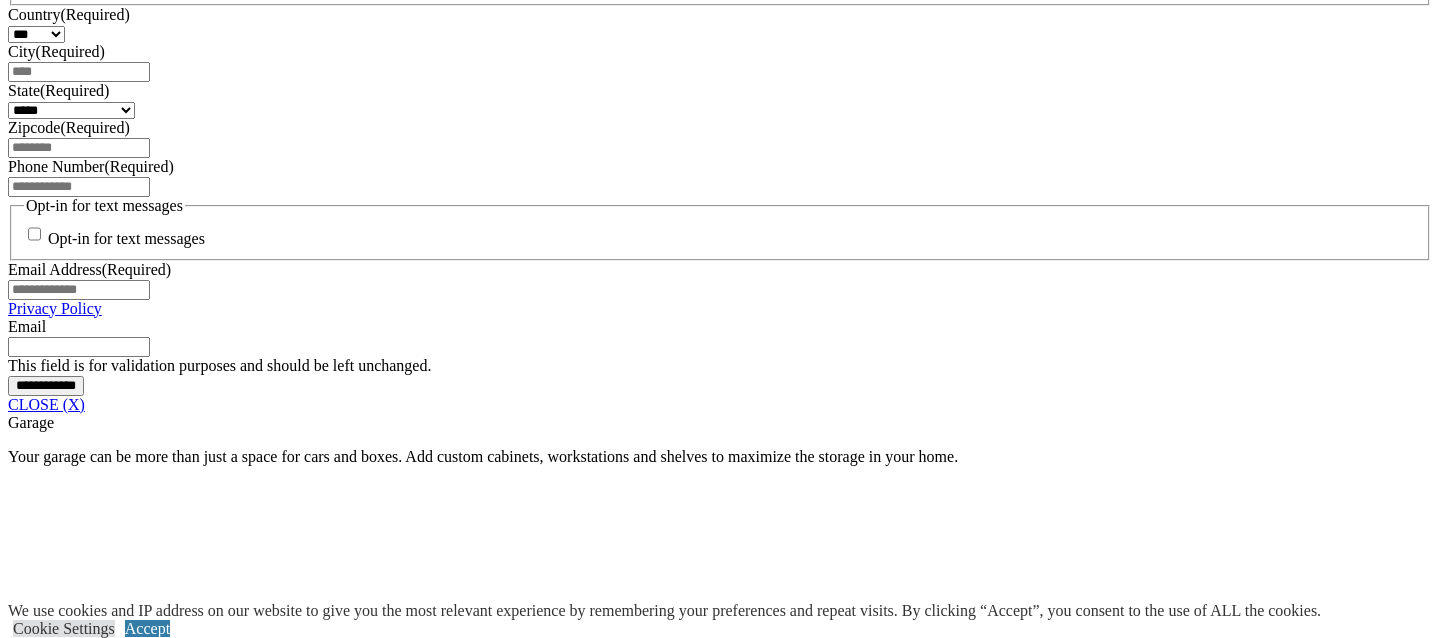 click at bounding box center [83, 1846] 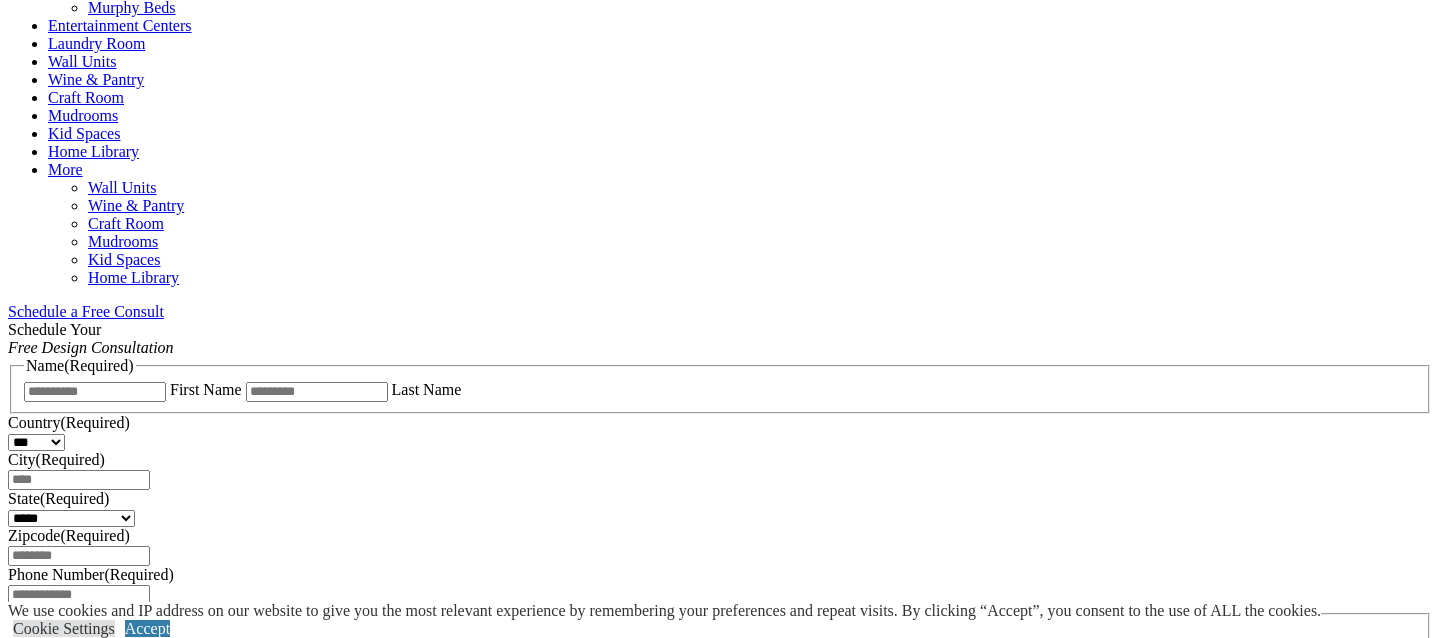 scroll, scrollTop: 1034, scrollLeft: 0, axis: vertical 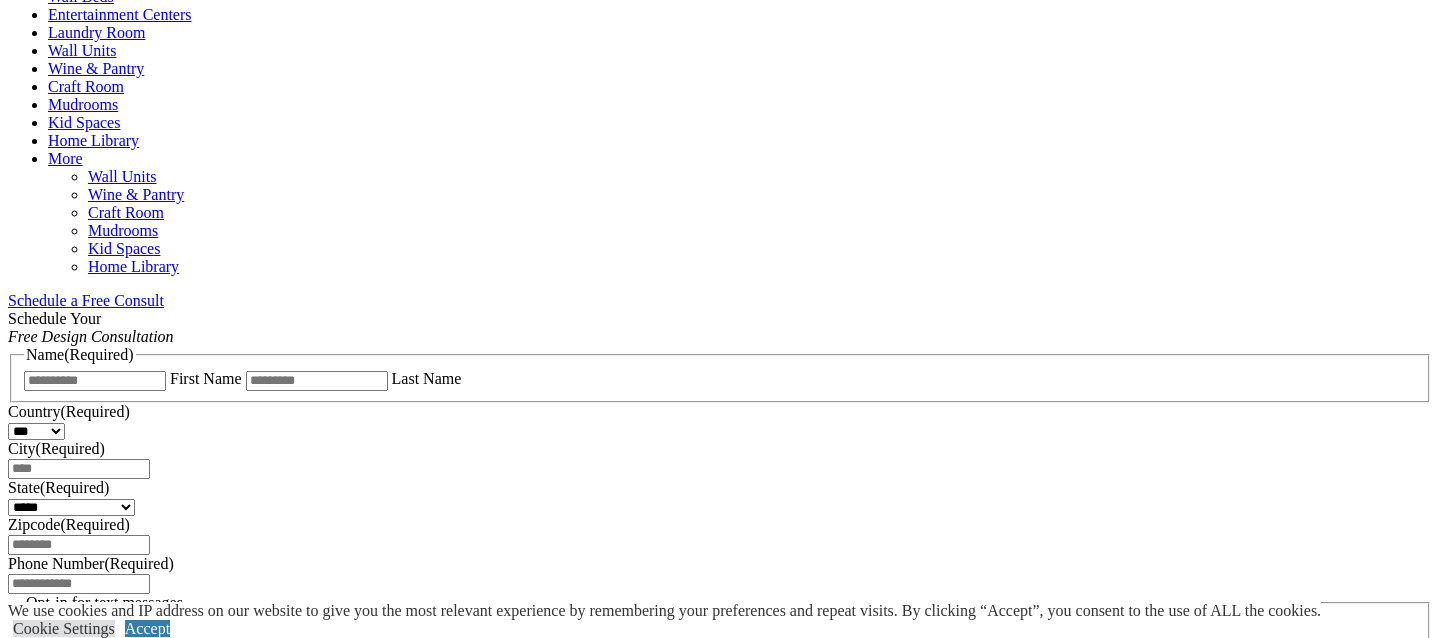 click on "Home Office" at bounding box center [90, -40] 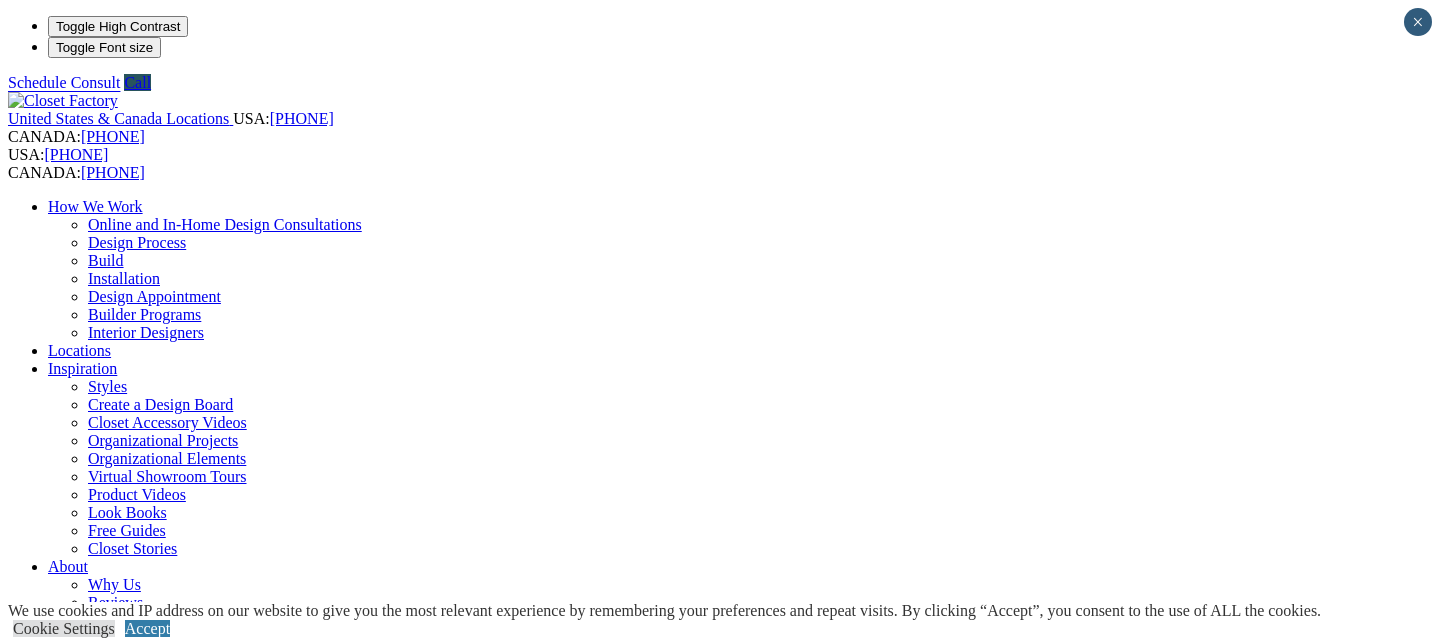 scroll, scrollTop: 0, scrollLeft: 0, axis: both 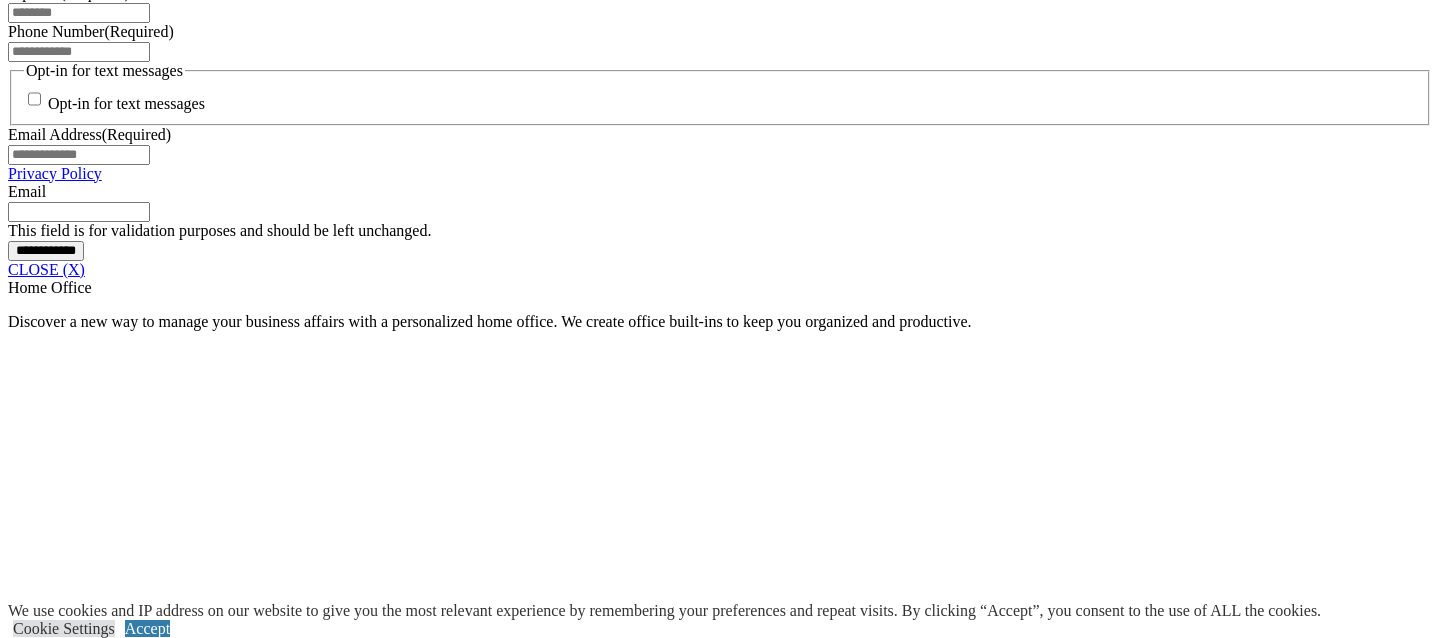 click at bounding box center (330, 1797) 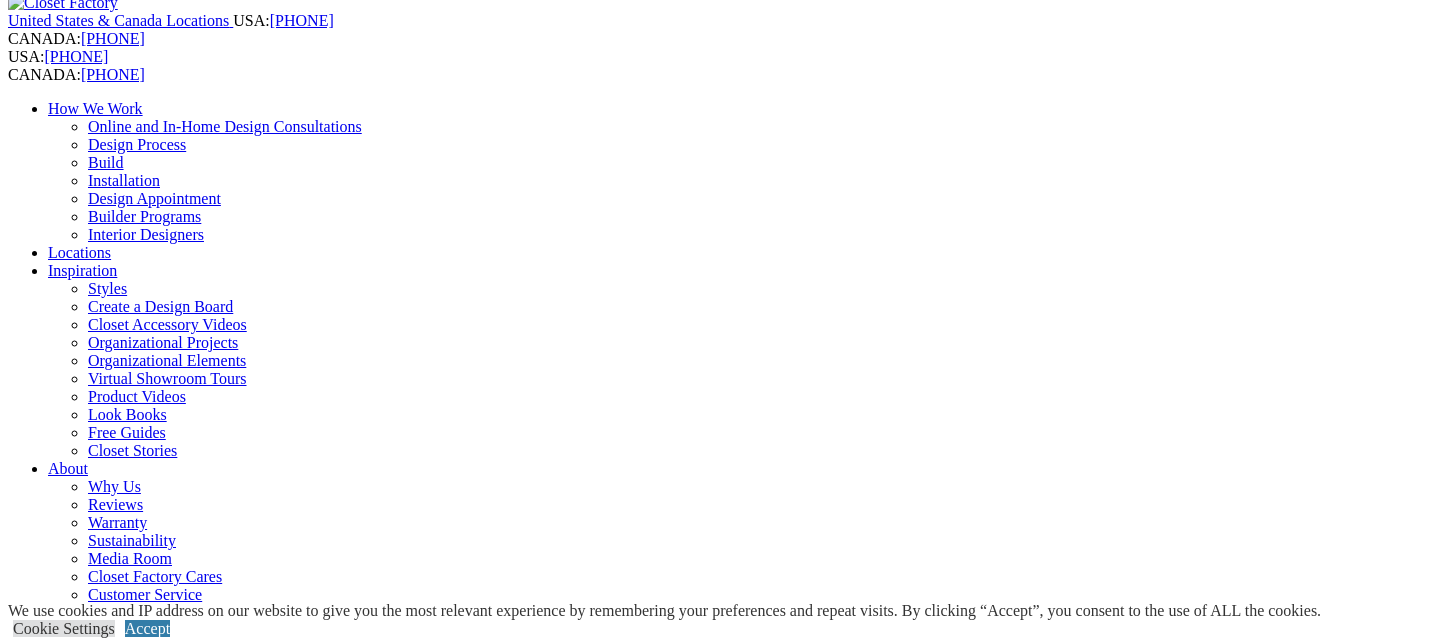 scroll, scrollTop: 0, scrollLeft: 0, axis: both 